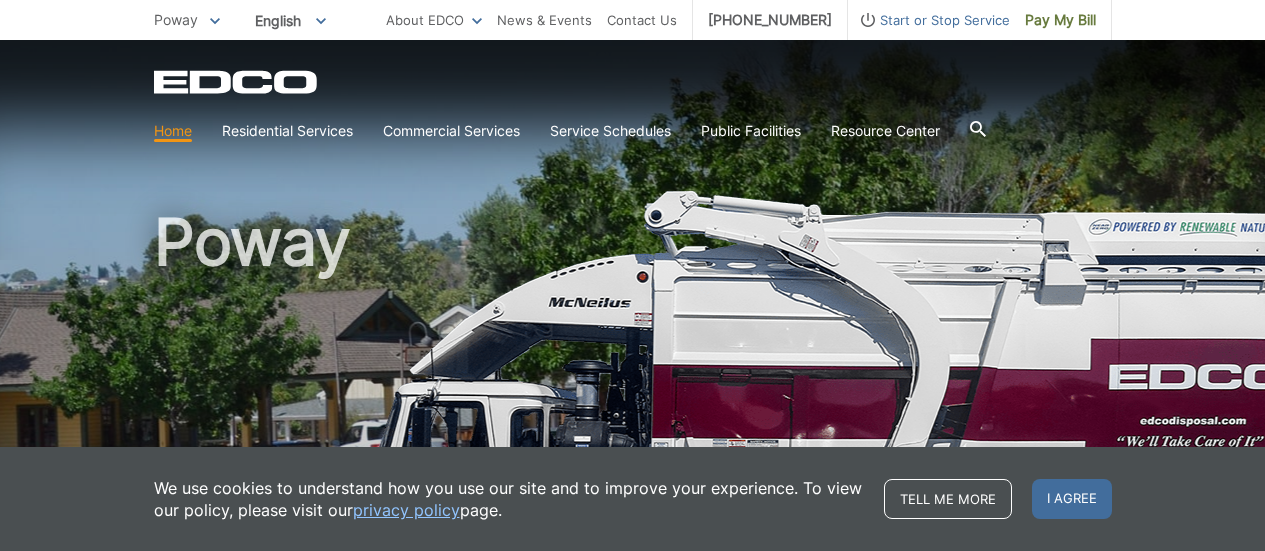 scroll, scrollTop: 0, scrollLeft: 0, axis: both 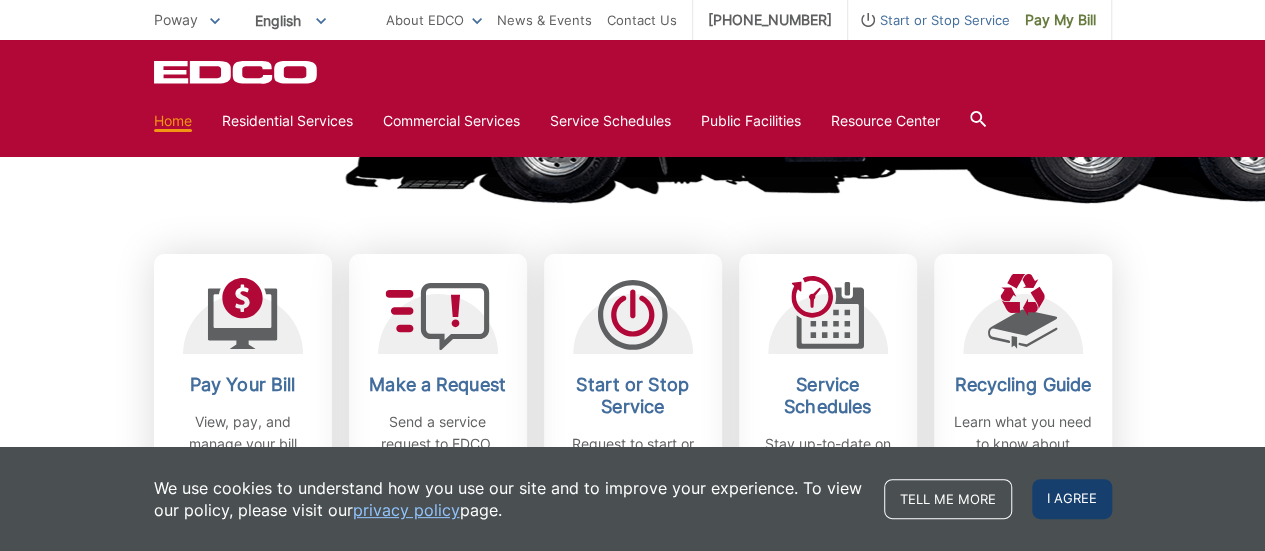 click on "I agree" at bounding box center [1072, 499] 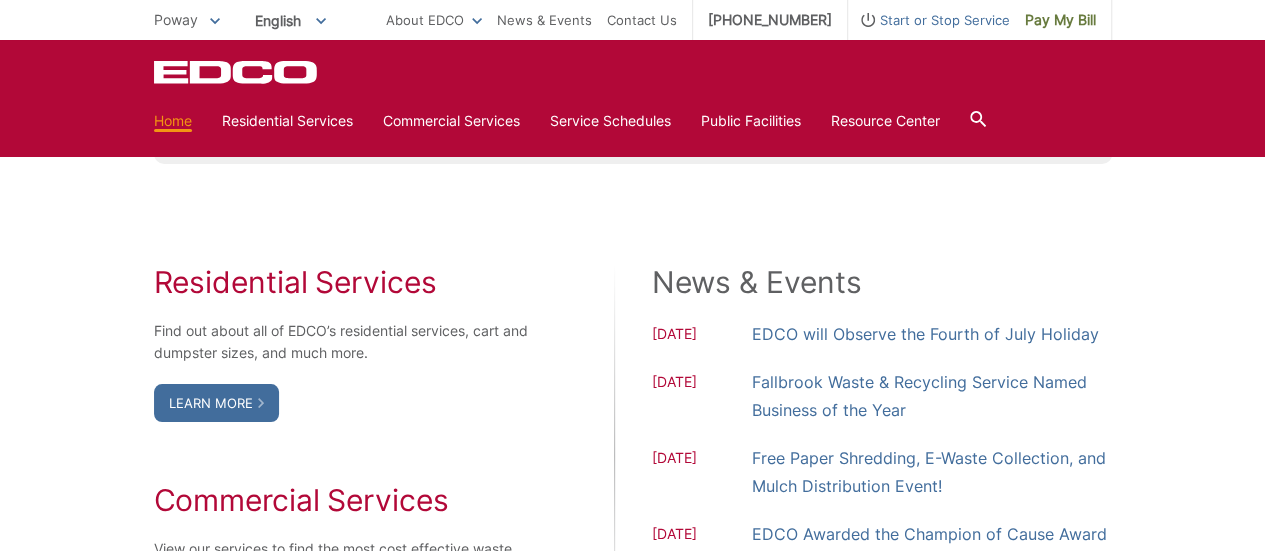 scroll, scrollTop: 1139, scrollLeft: 0, axis: vertical 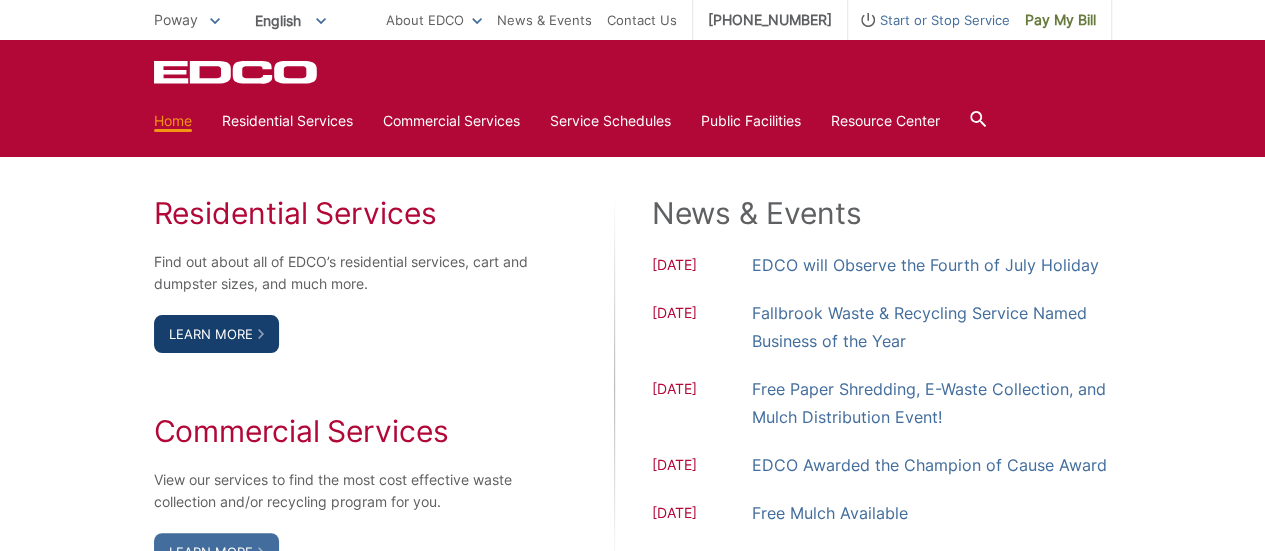 click on "Learn More" at bounding box center [216, 334] 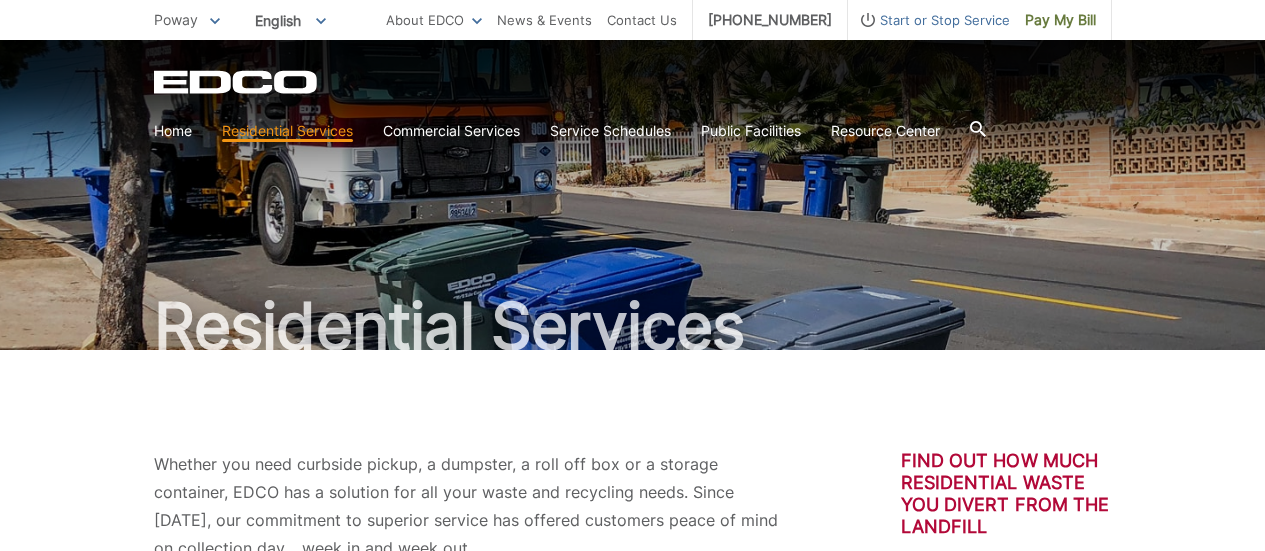 scroll, scrollTop: 0, scrollLeft: 0, axis: both 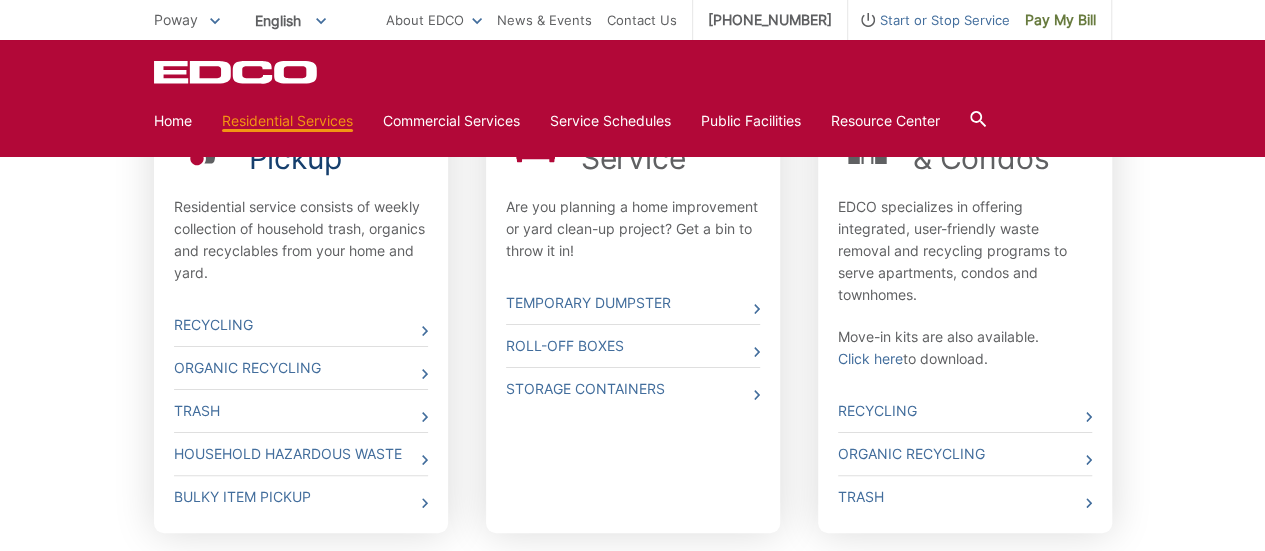 click on "Curbside Pickup" at bounding box center [338, 140] 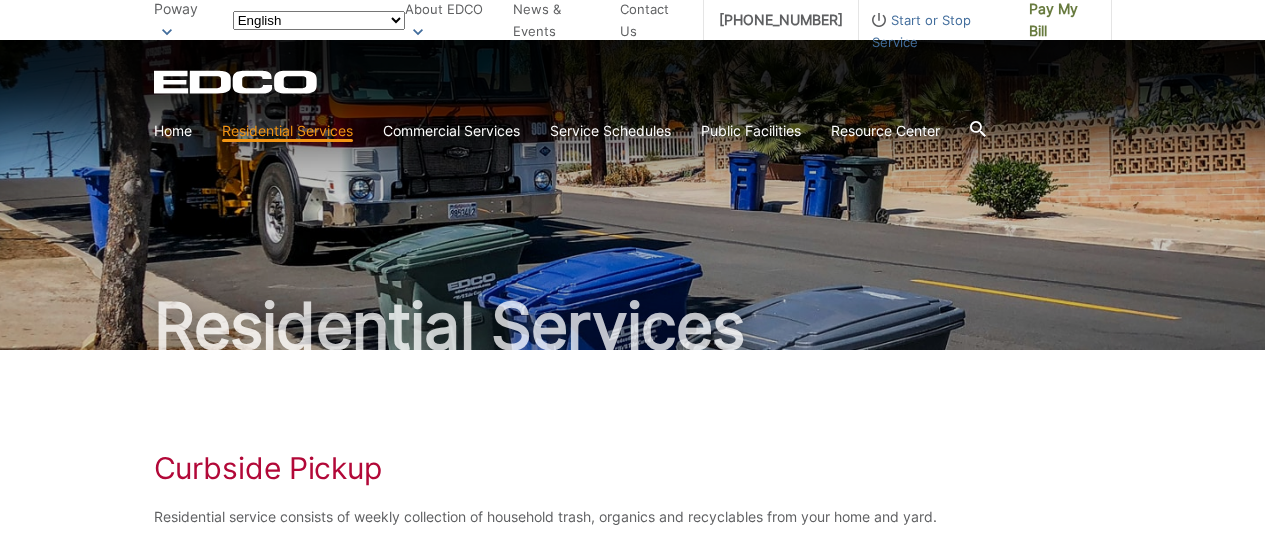 scroll, scrollTop: 0, scrollLeft: 0, axis: both 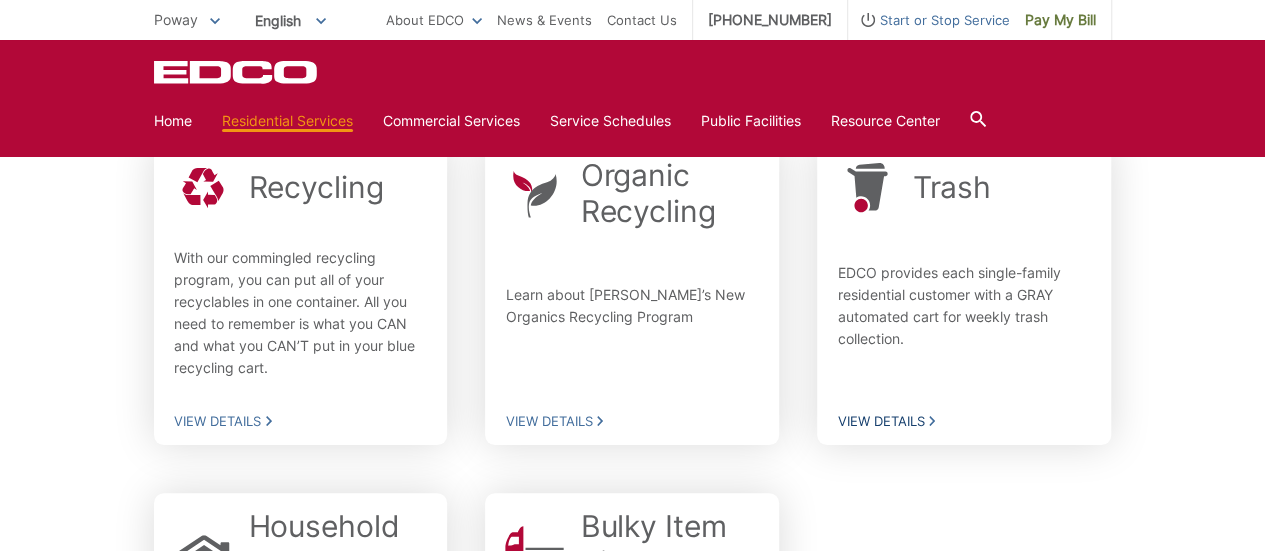 click on "View Details" at bounding box center [964, 421] 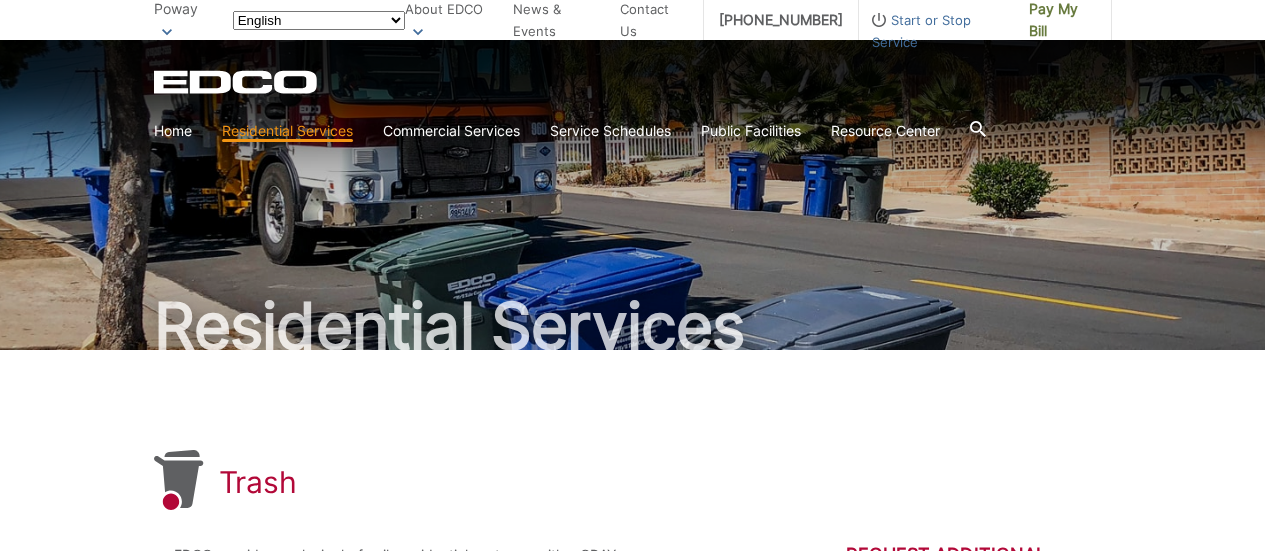 scroll, scrollTop: 0, scrollLeft: 0, axis: both 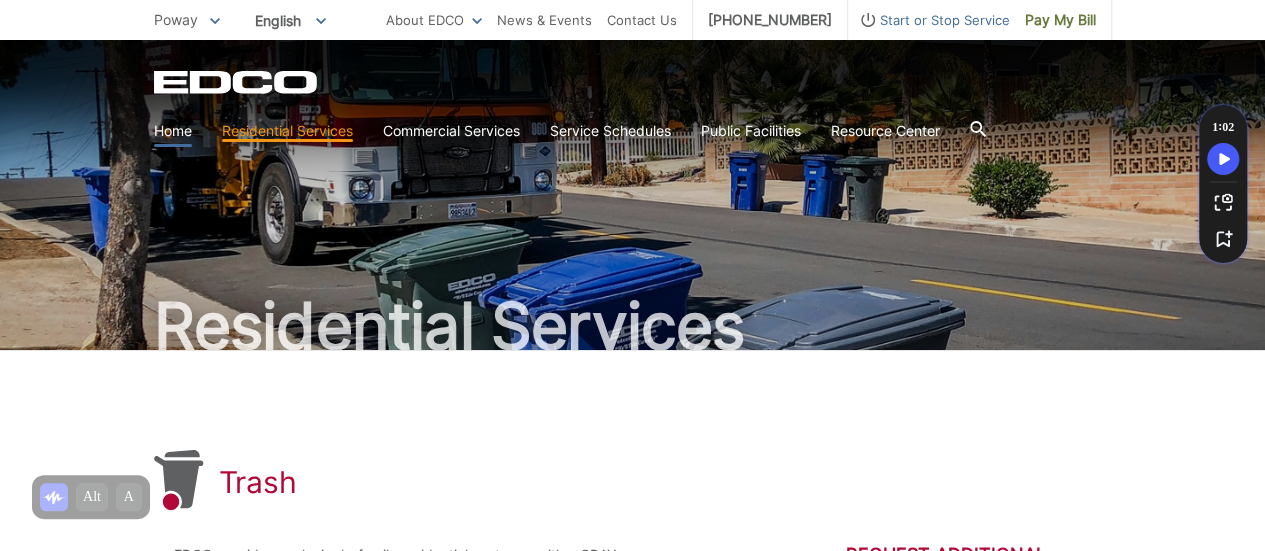 click on "Home" at bounding box center (173, 131) 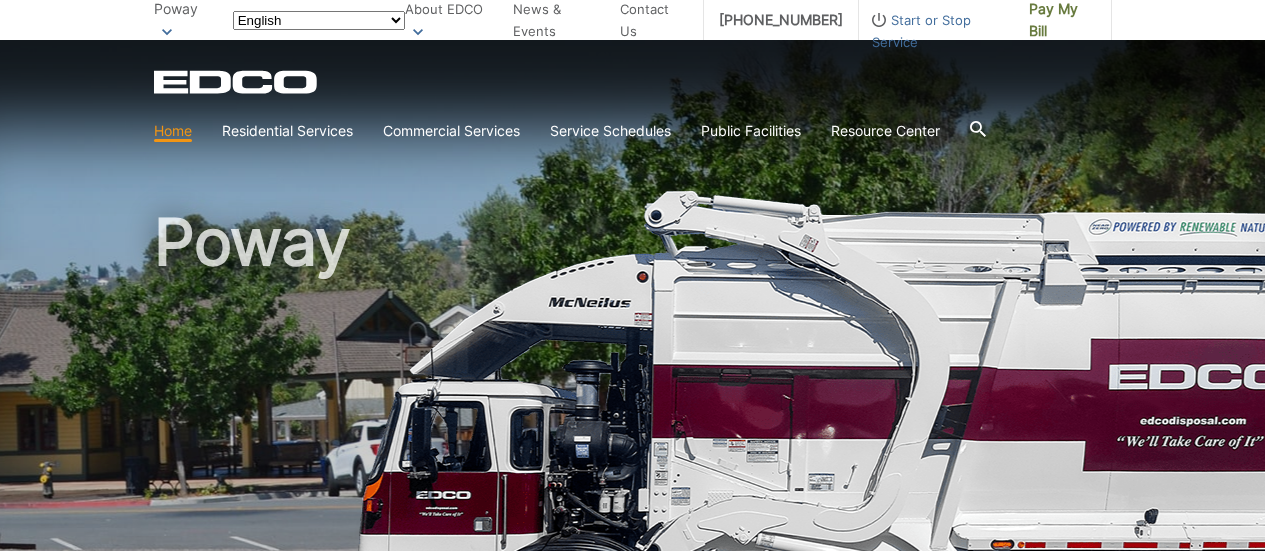 scroll, scrollTop: 0, scrollLeft: 0, axis: both 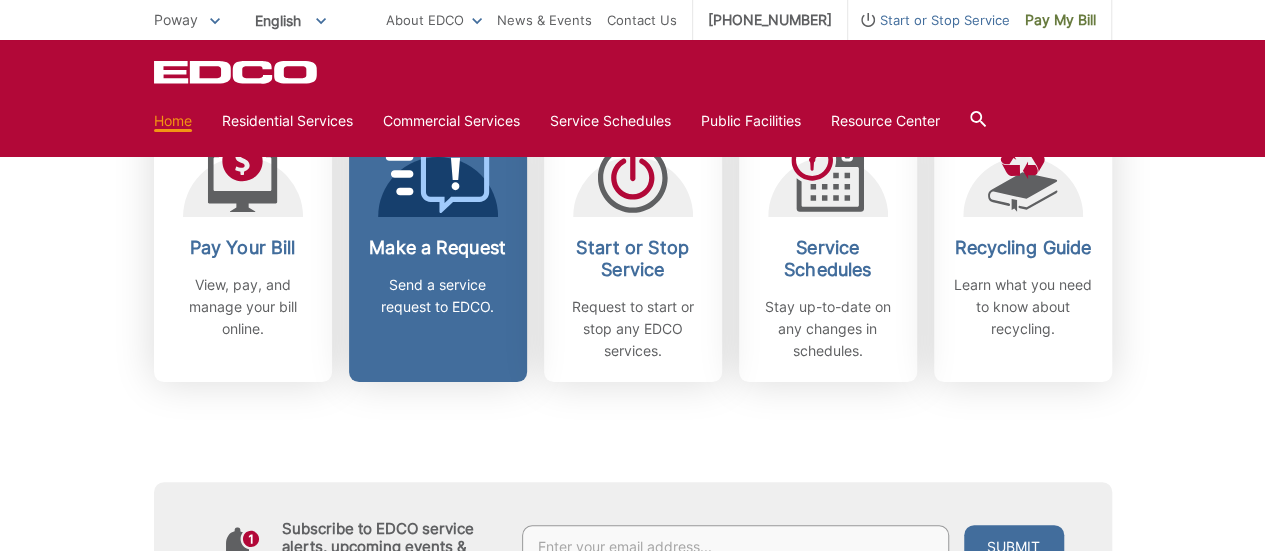 click on "Make a Request
Send a service request to EDCO." at bounding box center [438, 277] 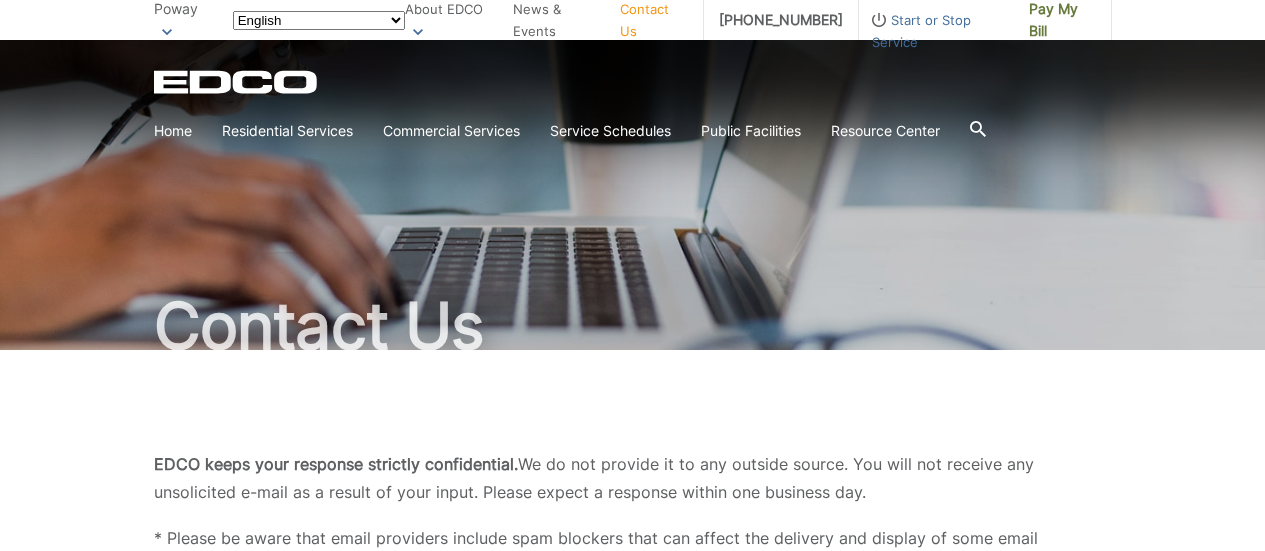 scroll, scrollTop: 0, scrollLeft: 0, axis: both 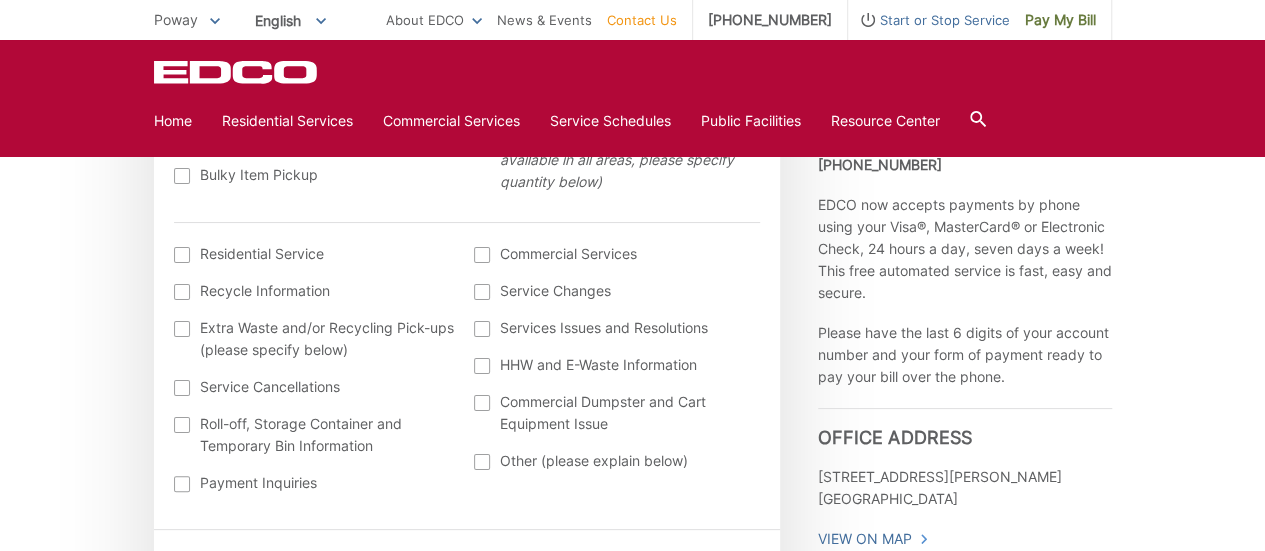 click at bounding box center [182, 255] 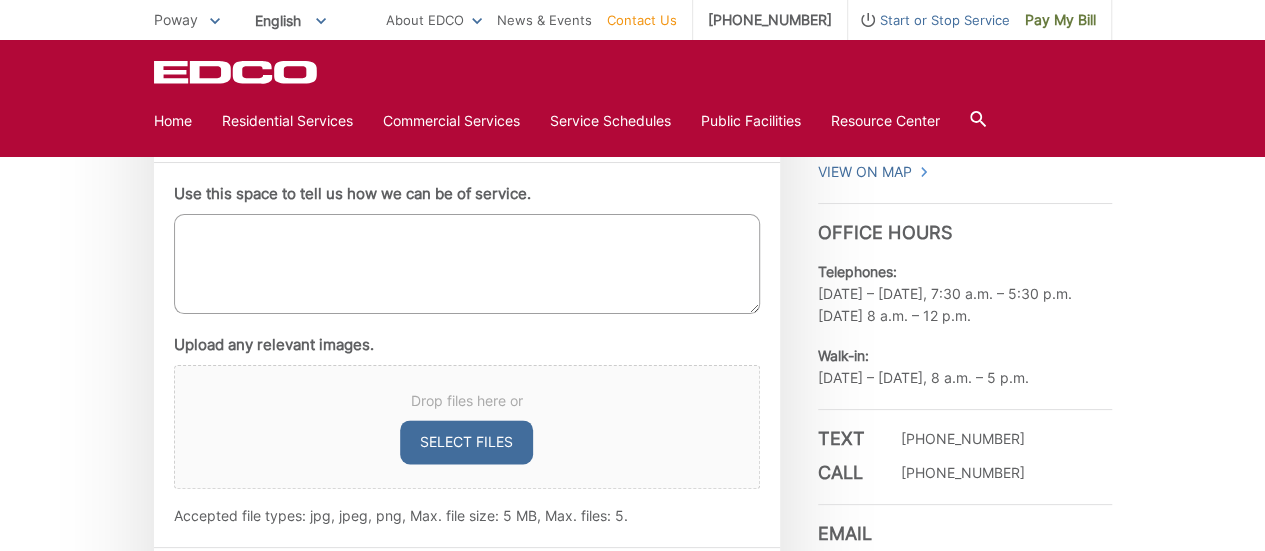 scroll, scrollTop: 1134, scrollLeft: 0, axis: vertical 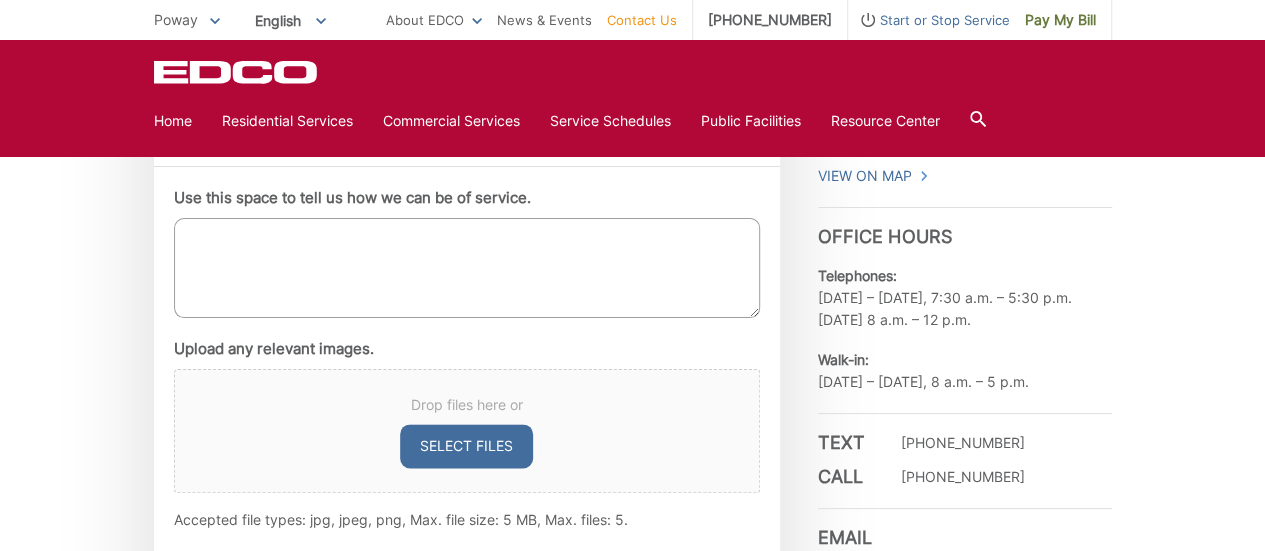 click on "Use this space to tell us how we can be of service." at bounding box center [467, 268] 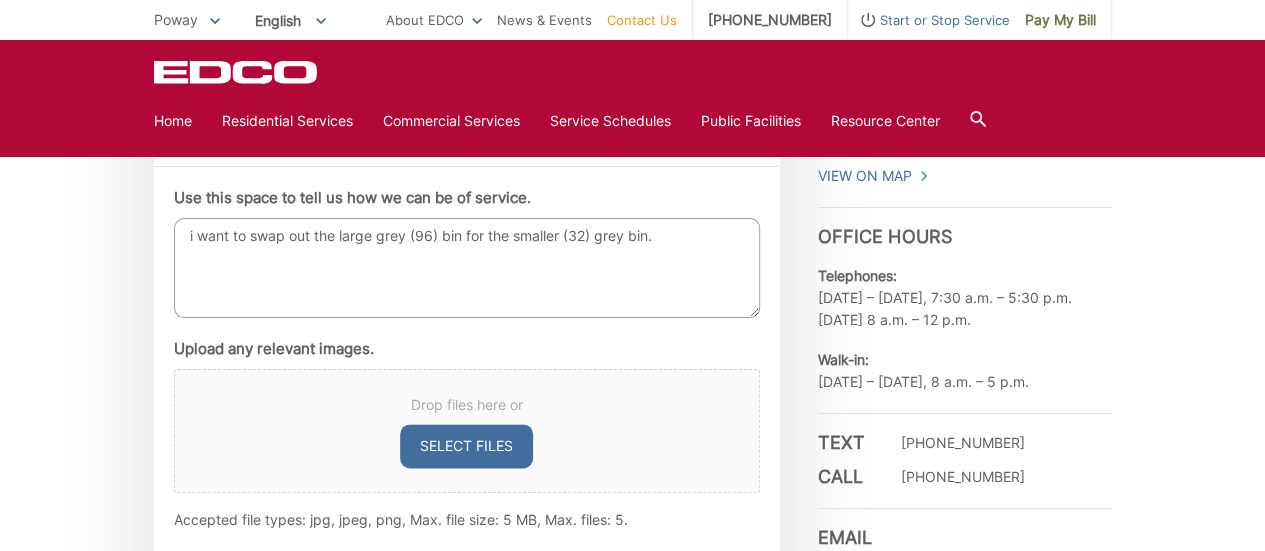 type on "i want to swap out the large grey (96) bin for the smaller (32) grey bin." 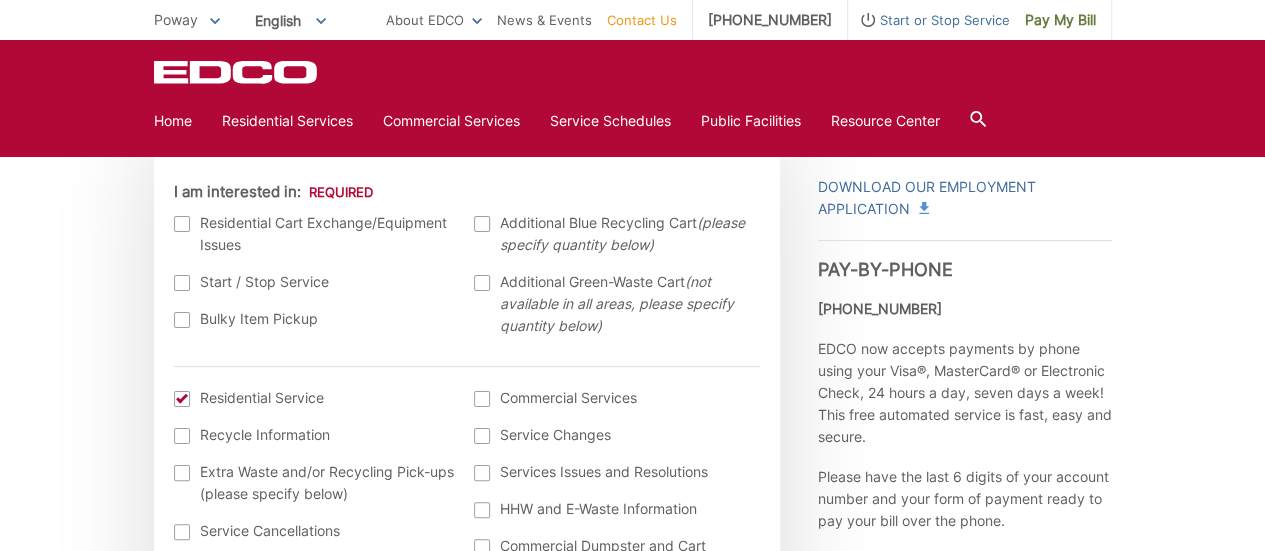 scroll, scrollTop: 598, scrollLeft: 0, axis: vertical 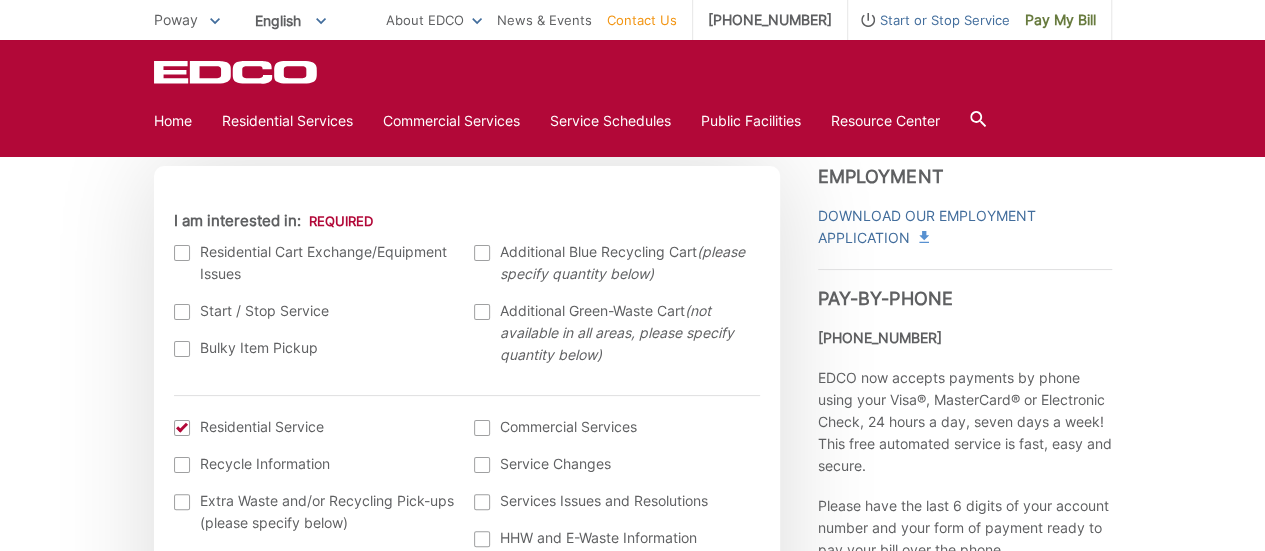 click at bounding box center [182, 253] 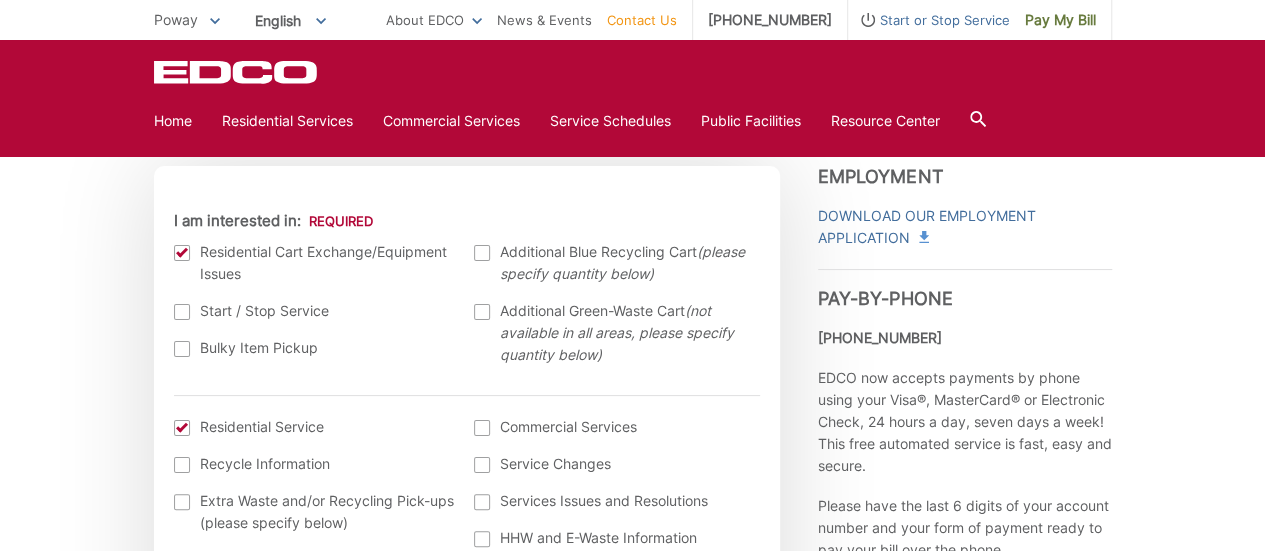 click at bounding box center (182, 428) 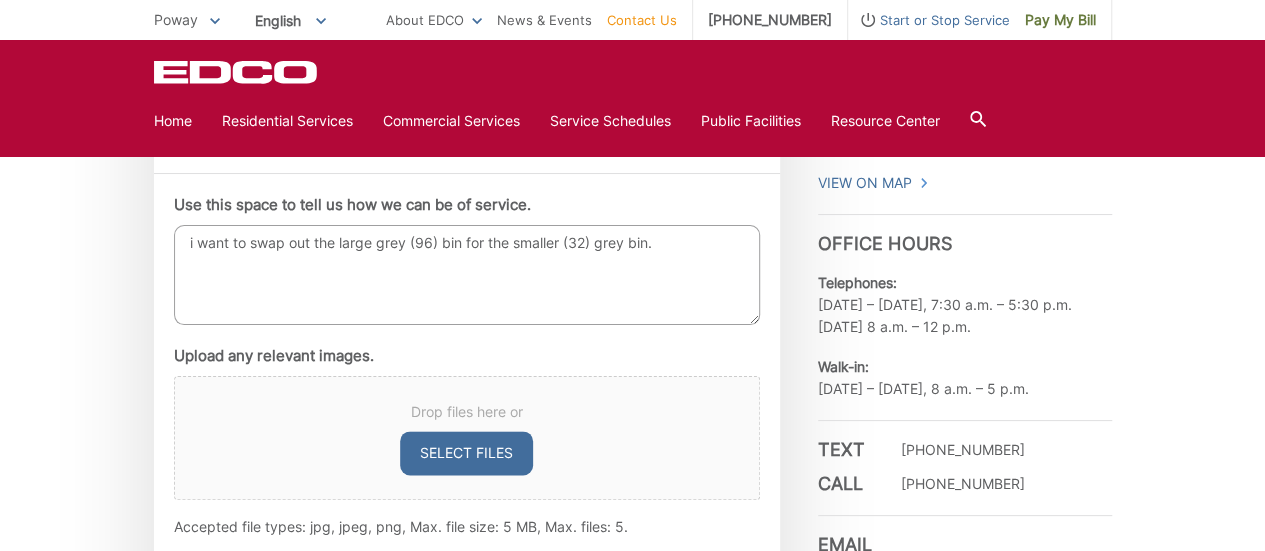 scroll, scrollTop: 1145, scrollLeft: 0, axis: vertical 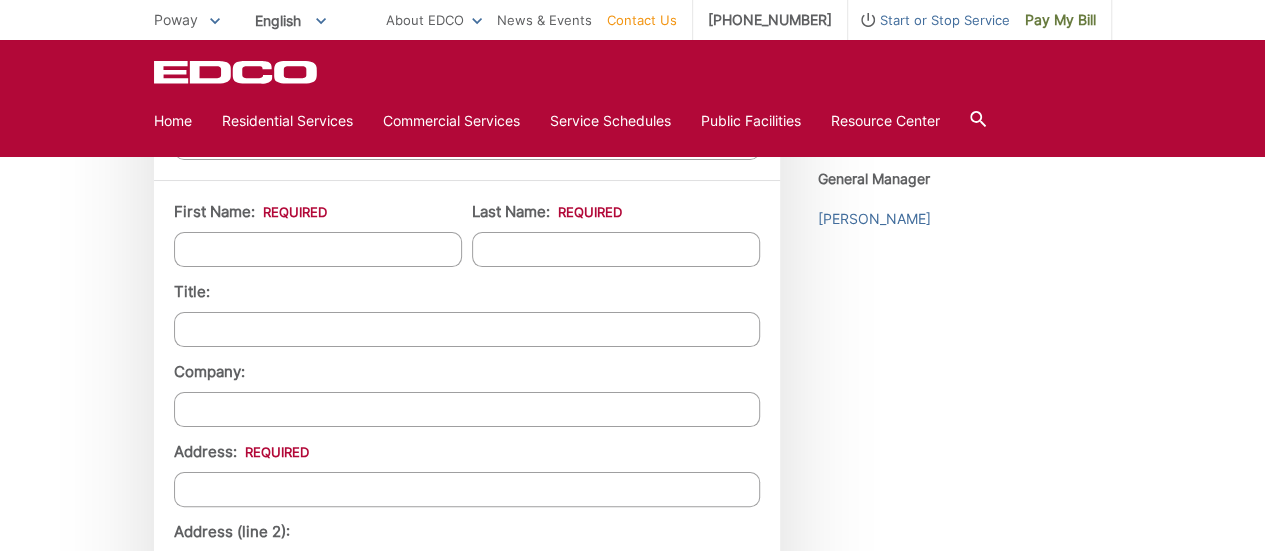 click on "First Name: *" at bounding box center [318, 249] 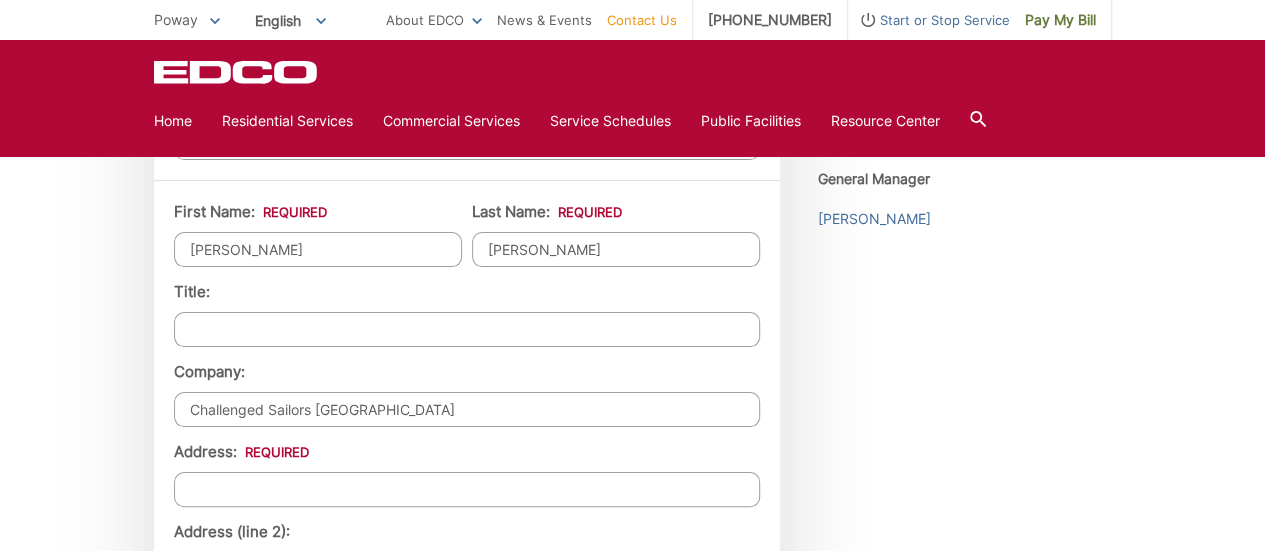 type on "13144 Oakline Court" 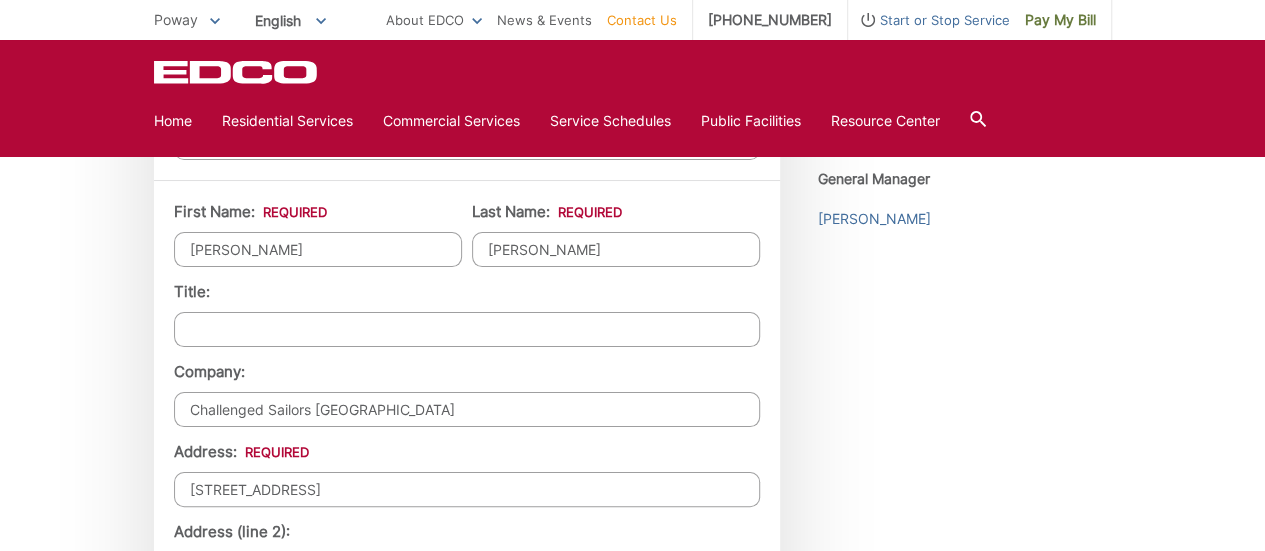 type on "8589671184" 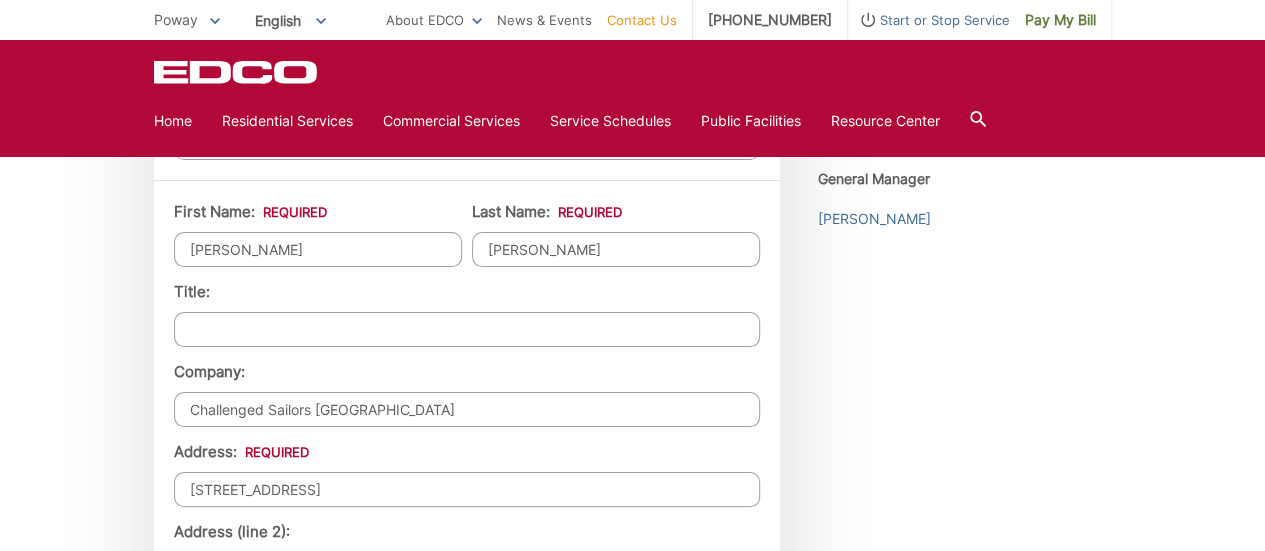 drag, startPoint x: 427, startPoint y: 407, endPoint x: 78, endPoint y: 542, distance: 374.20047 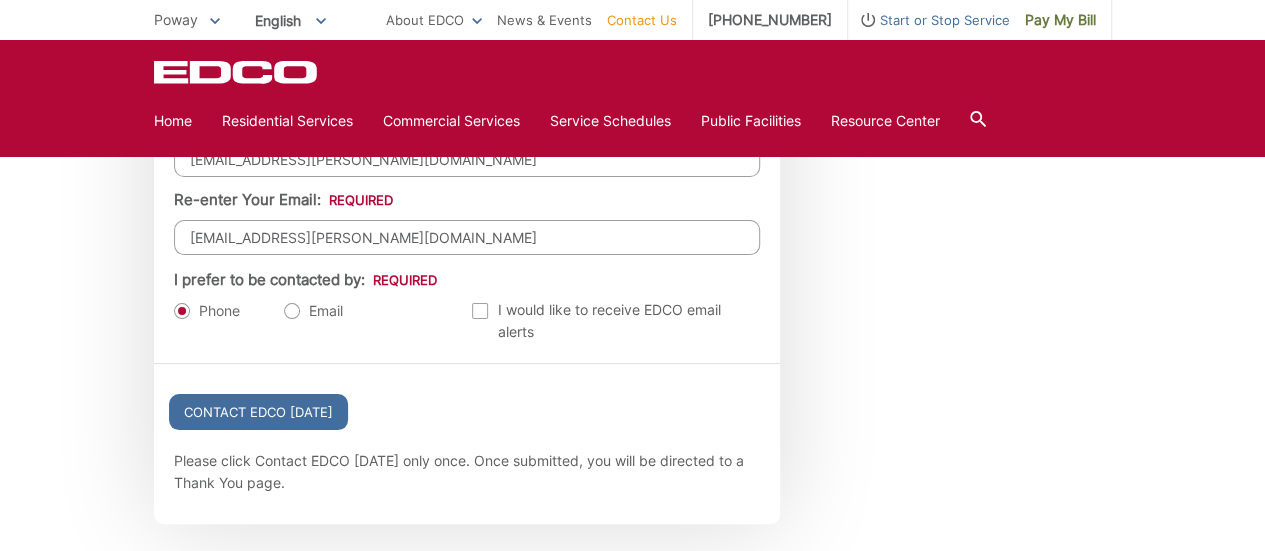 scroll, scrollTop: 2270, scrollLeft: 0, axis: vertical 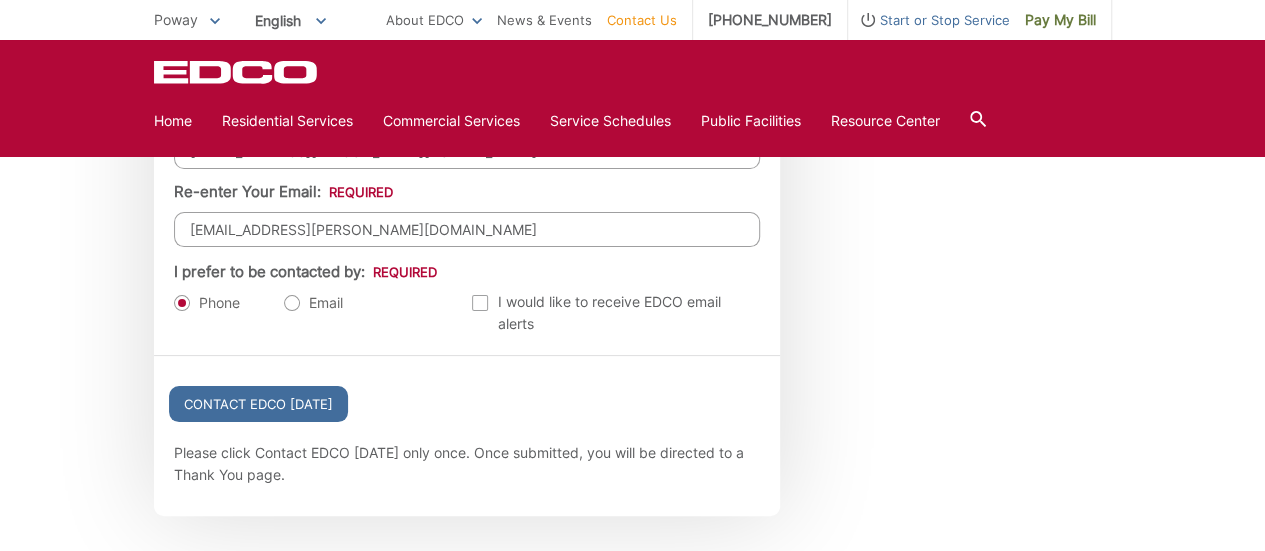 type 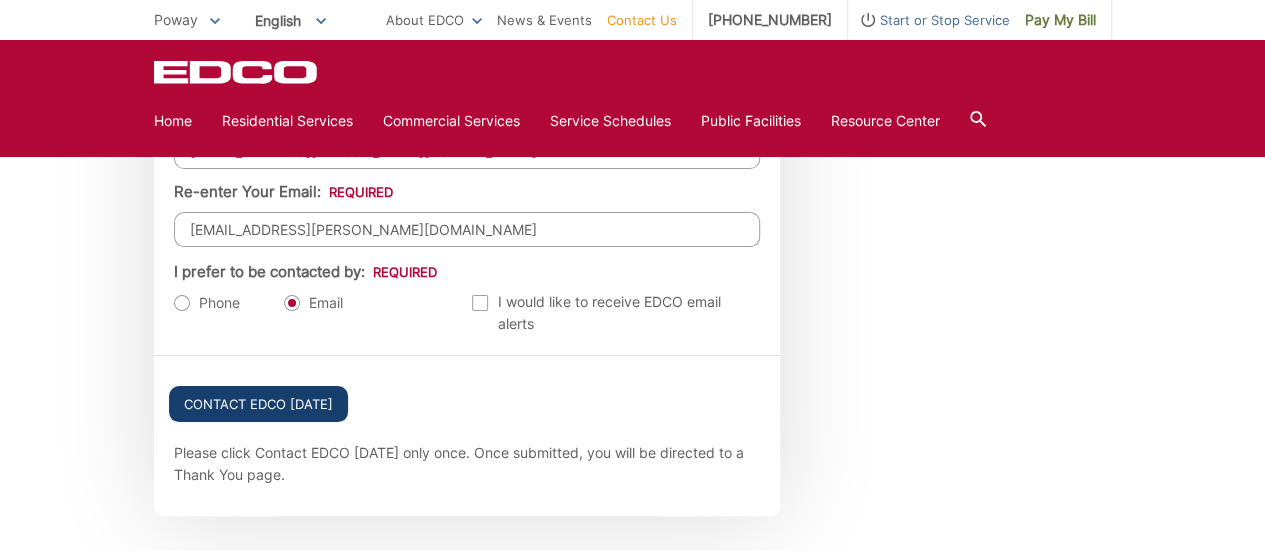 click on "Contact EDCO Today" at bounding box center [258, 404] 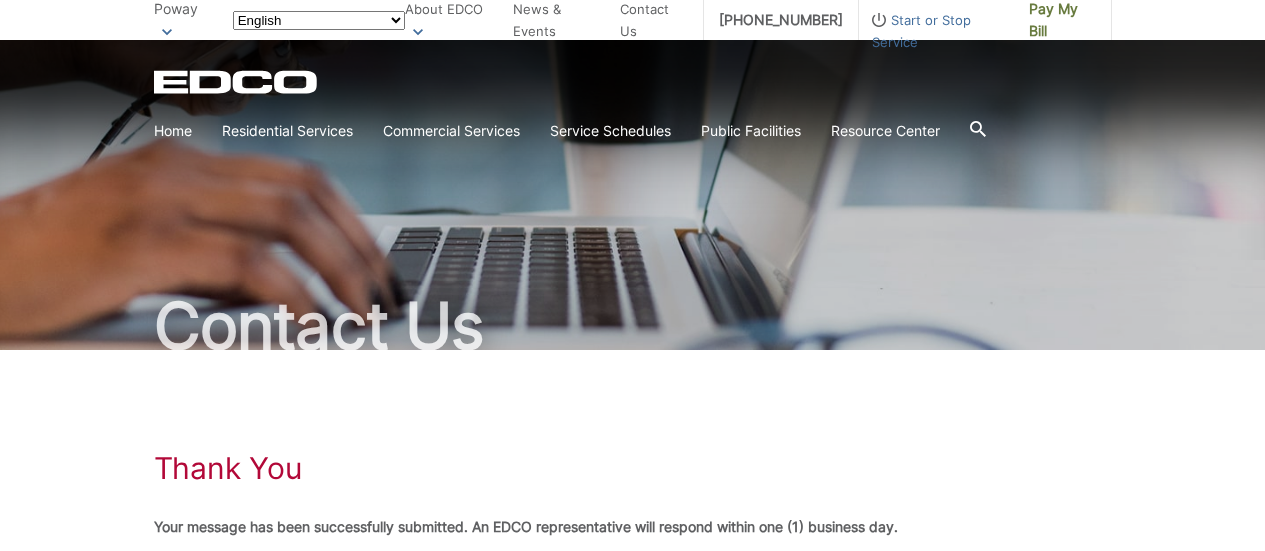 scroll, scrollTop: 0, scrollLeft: 0, axis: both 